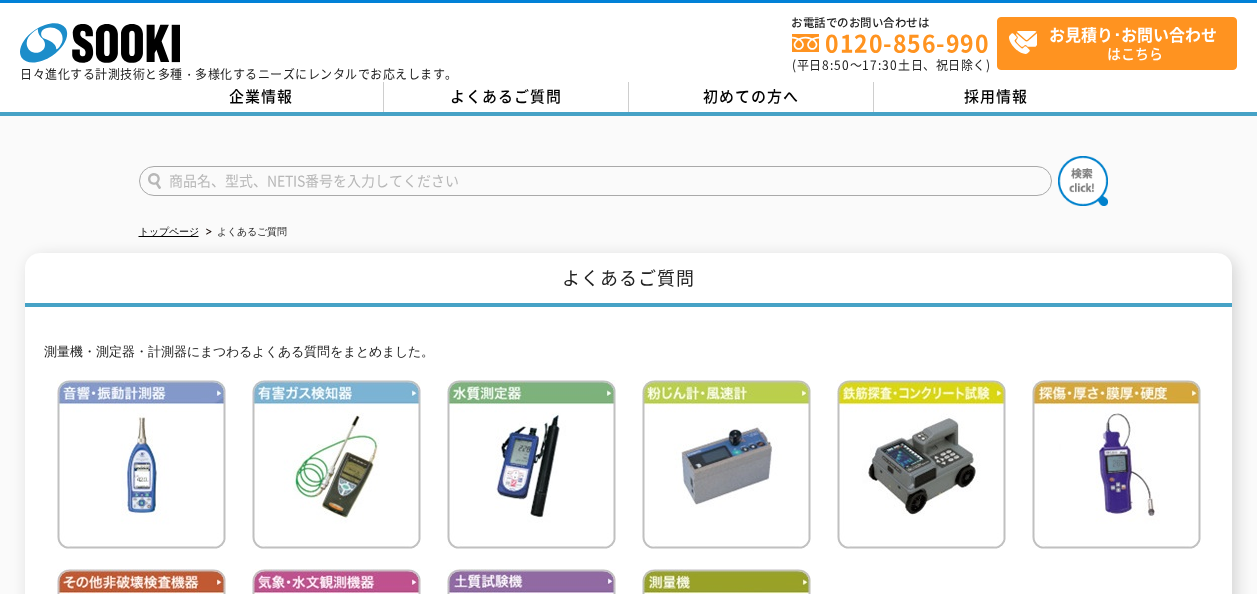 scroll, scrollTop: 0, scrollLeft: 0, axis: both 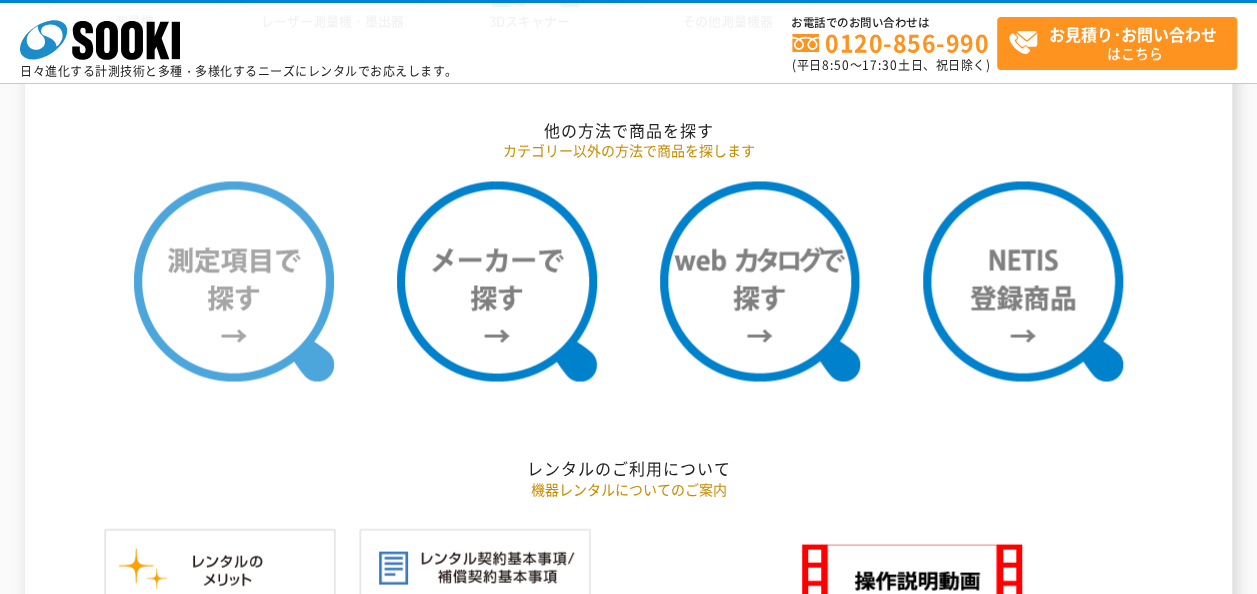 click at bounding box center (234, 281) 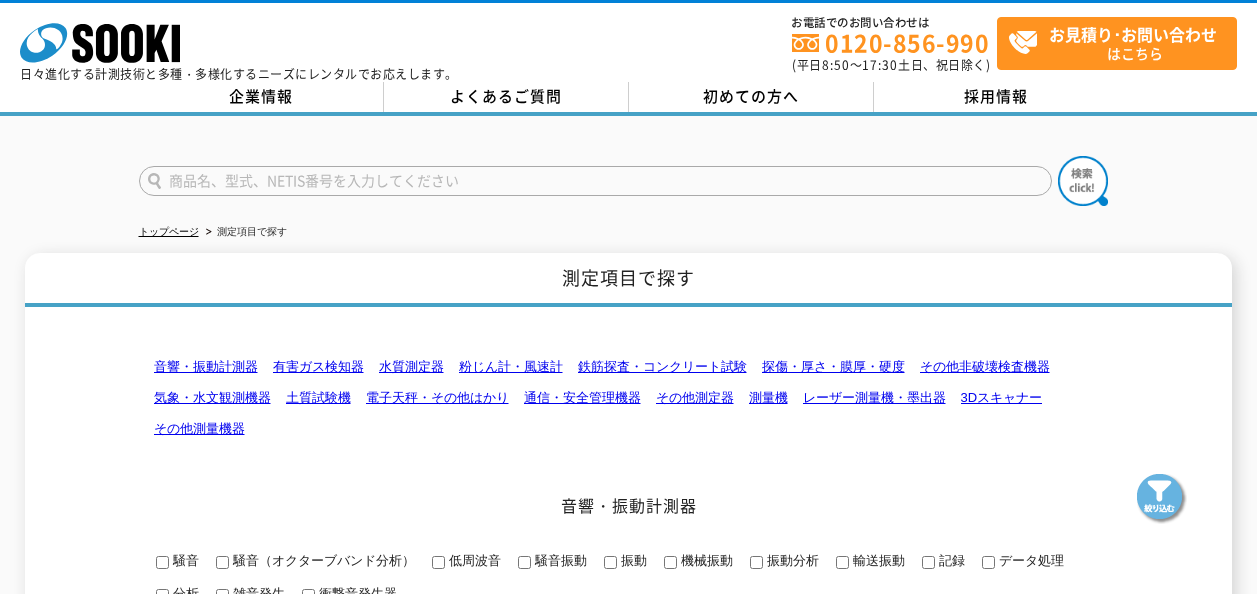 scroll, scrollTop: 0, scrollLeft: 0, axis: both 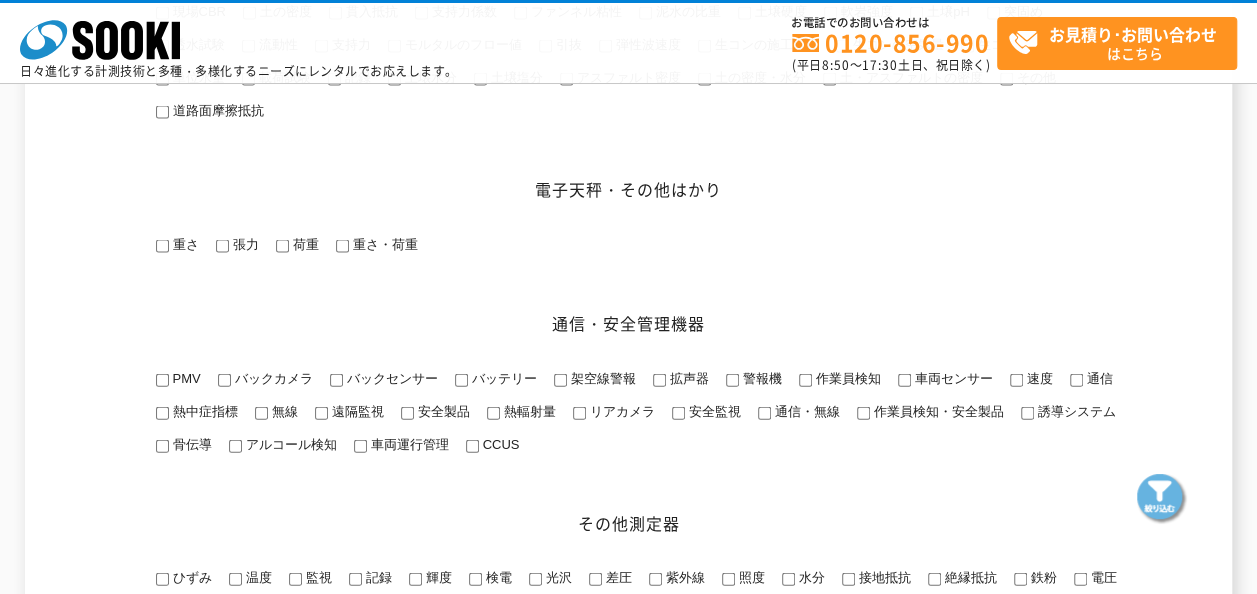 click on "安全製品" at bounding box center [442, 411] 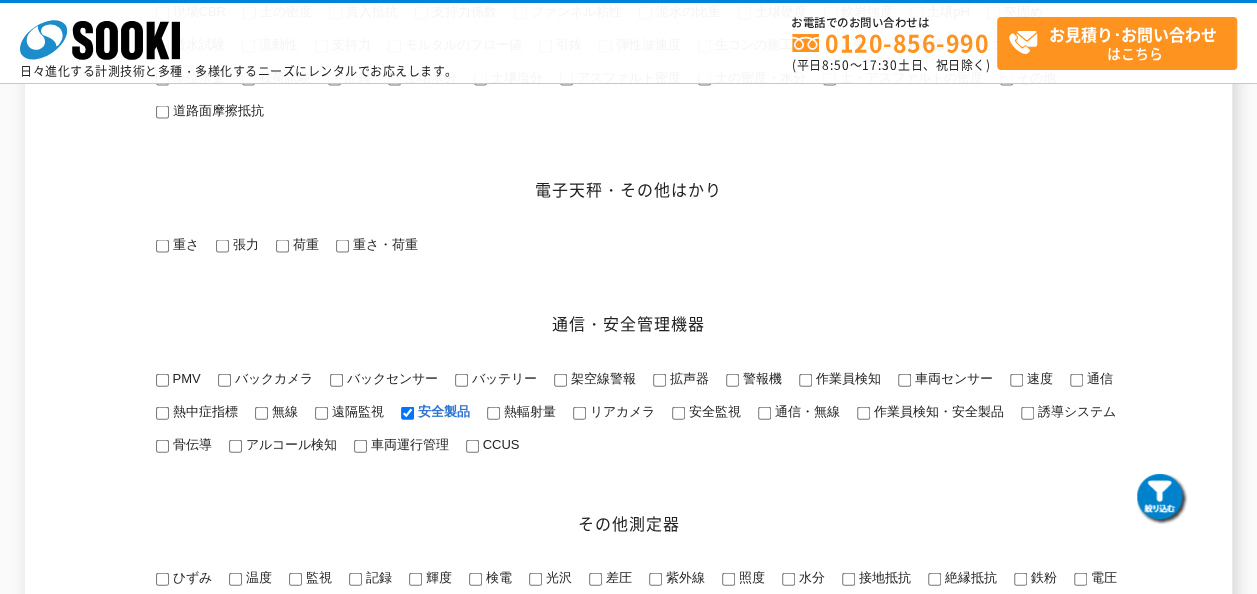 click on "安全監視" at bounding box center [678, 413] 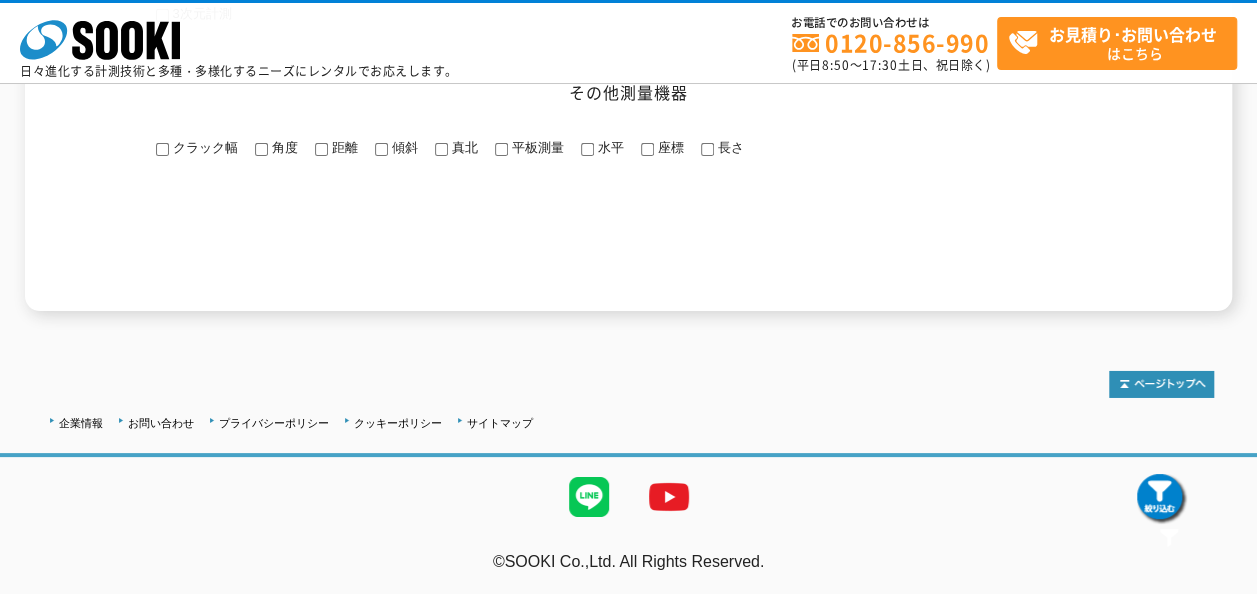 scroll, scrollTop: 2898, scrollLeft: 0, axis: vertical 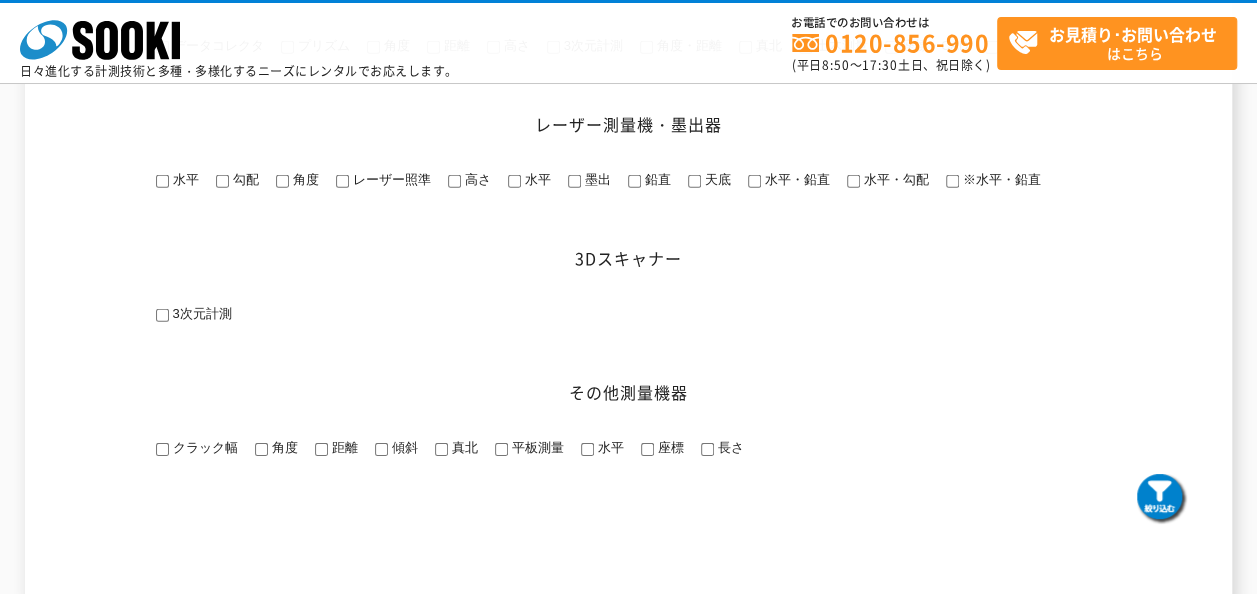 click on "クラック幅
角度" at bounding box center (629, 449) 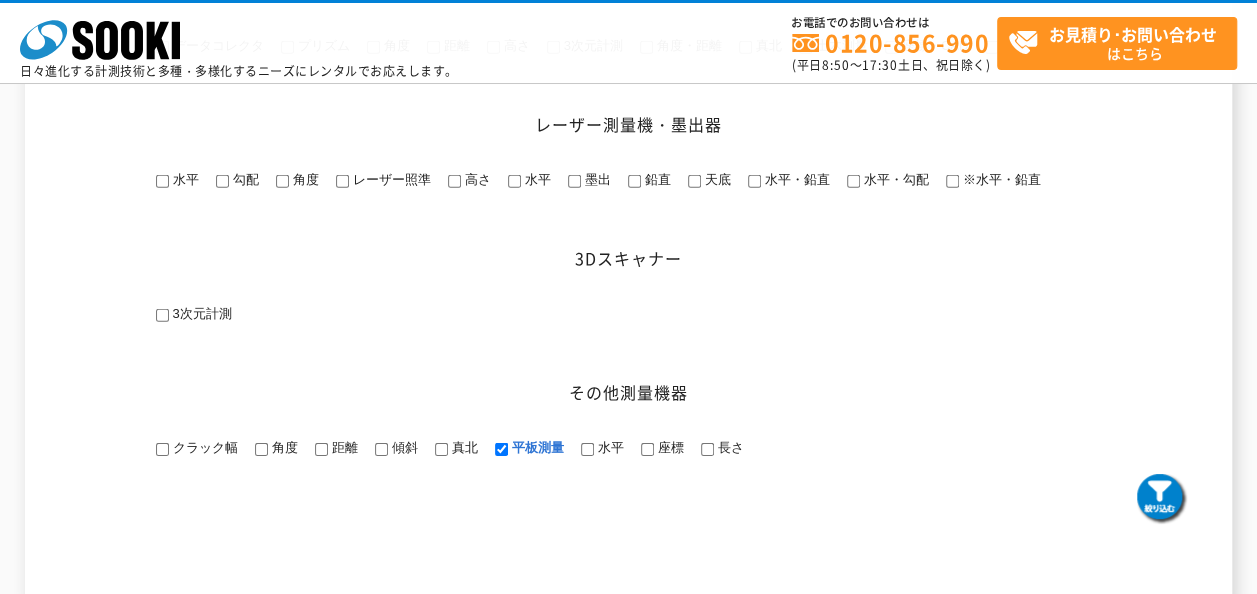 scroll, scrollTop: 3198, scrollLeft: 0, axis: vertical 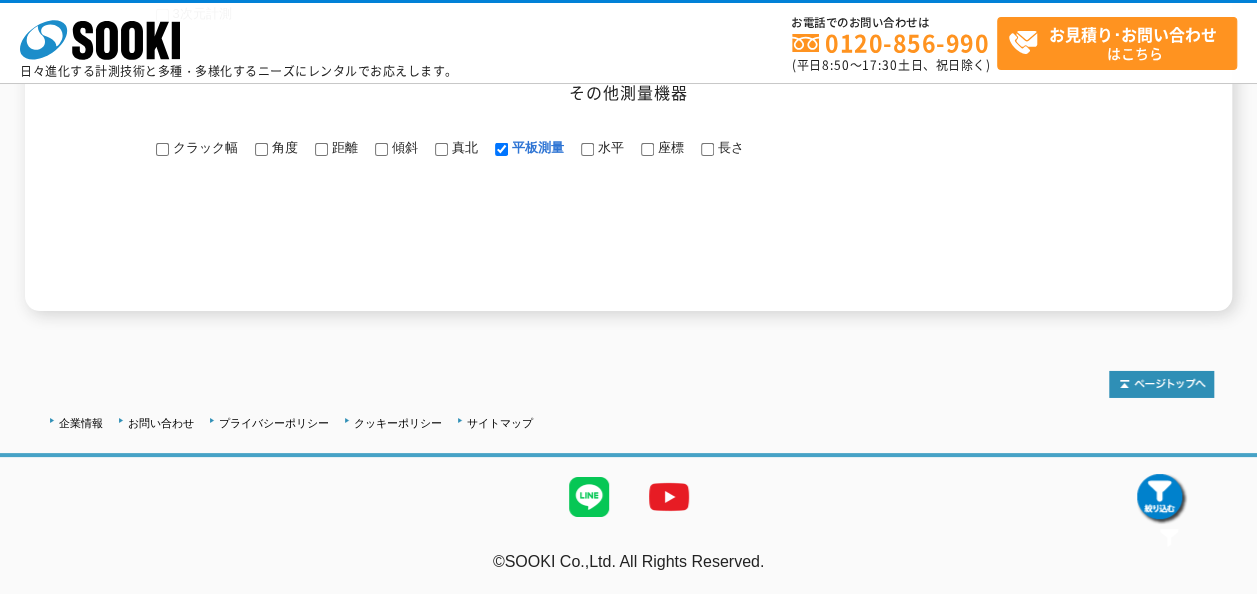 click on "平板測量" at bounding box center (536, 147) 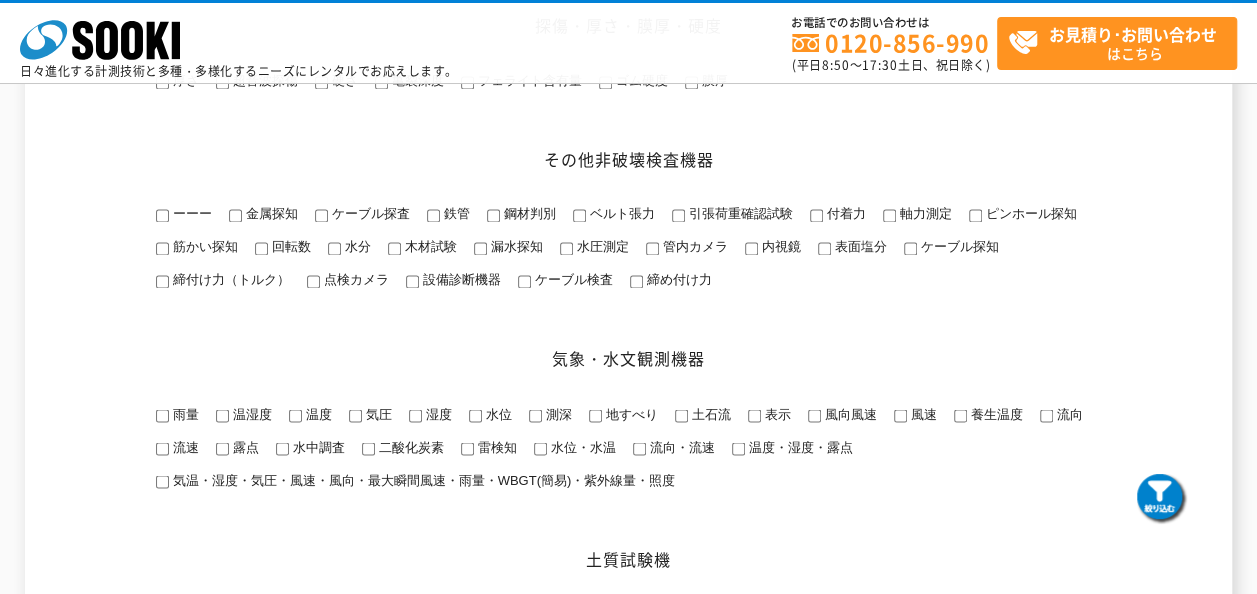 scroll, scrollTop: 1098, scrollLeft: 0, axis: vertical 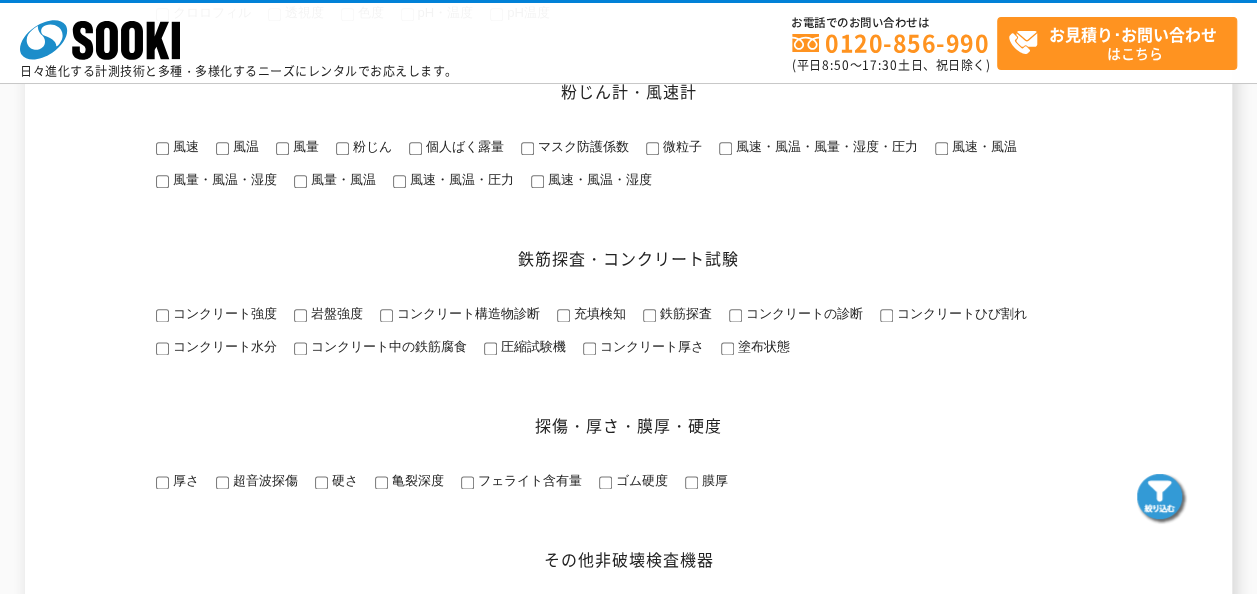 click at bounding box center [1162, 499] 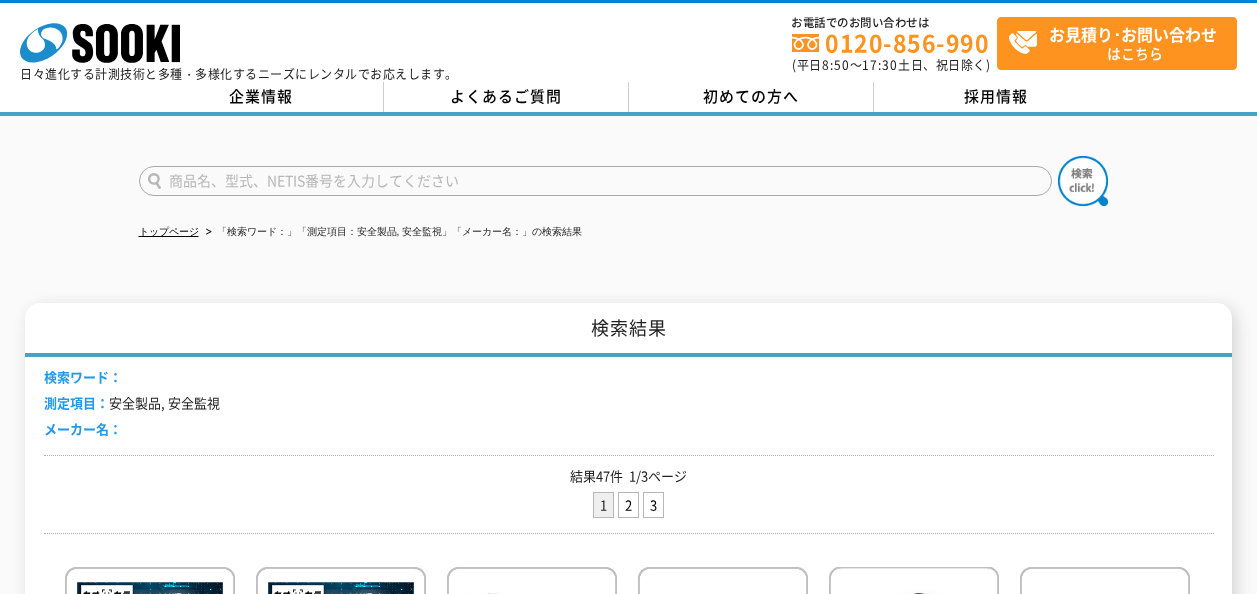 scroll, scrollTop: 0, scrollLeft: 0, axis: both 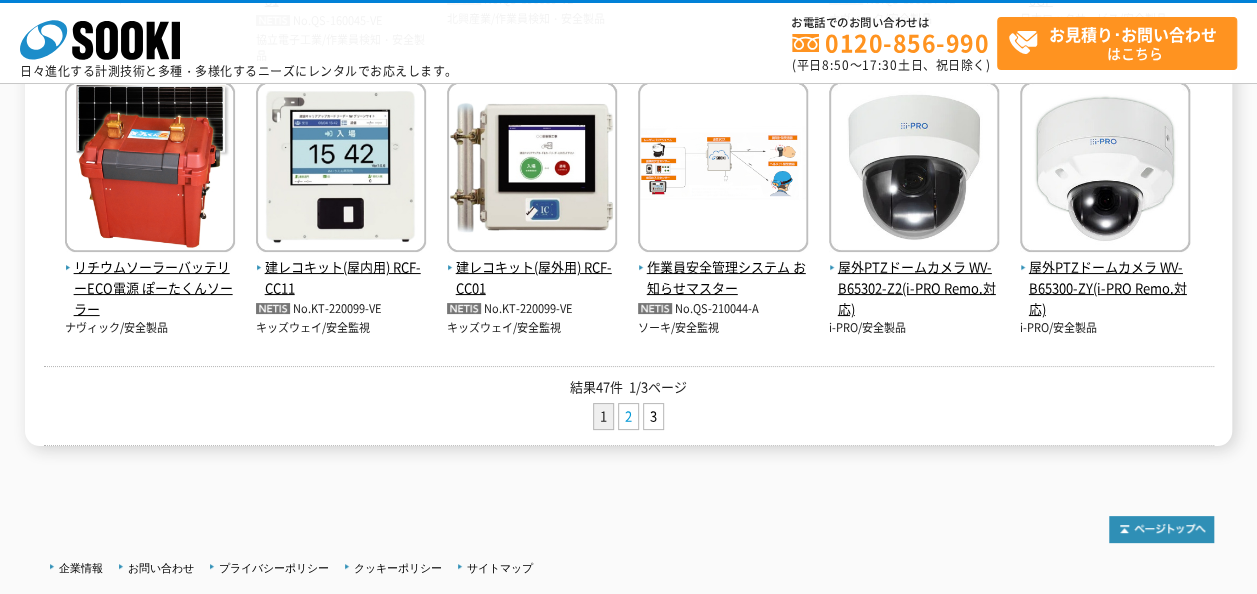 click on "2" at bounding box center [628, 416] 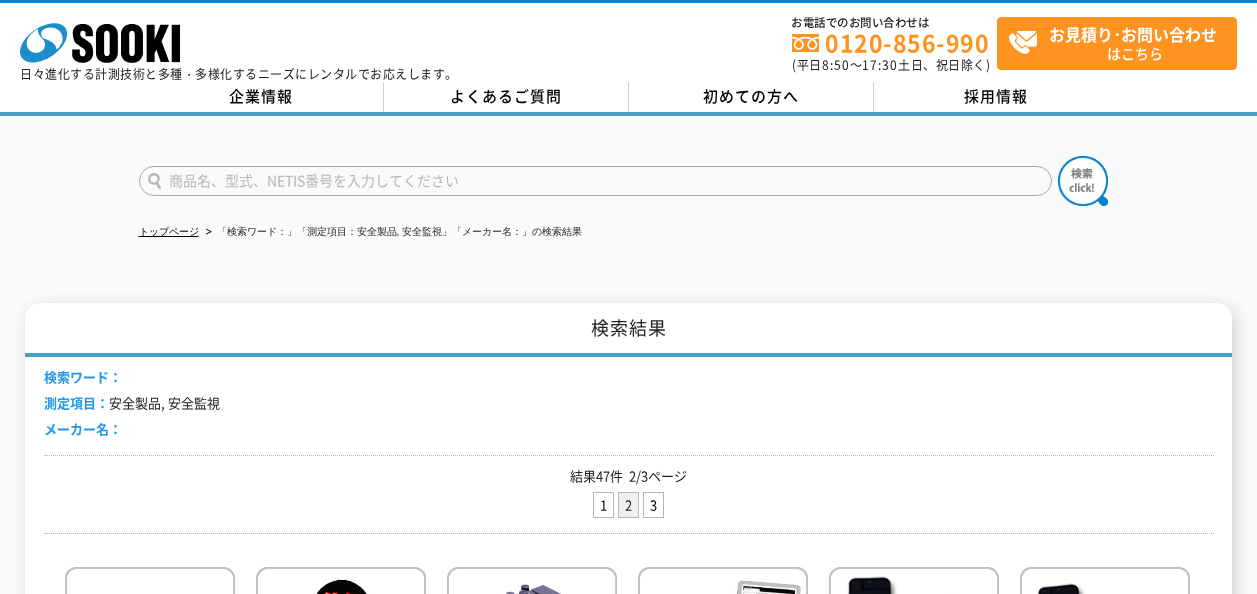 scroll, scrollTop: 0, scrollLeft: 0, axis: both 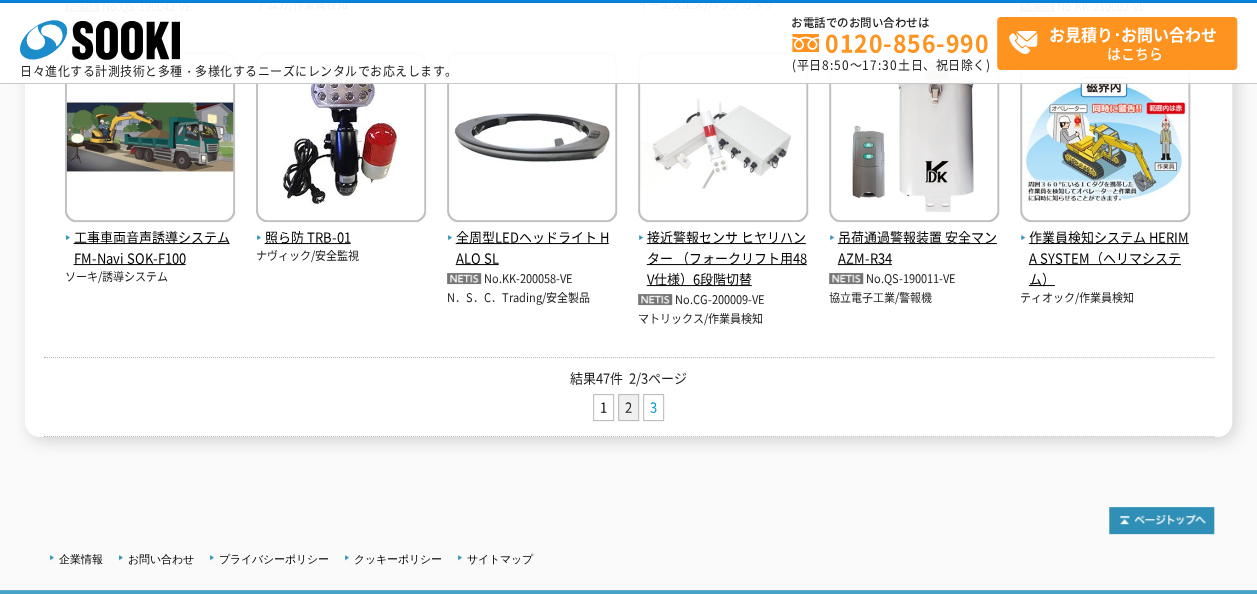 click on "3" at bounding box center (653, 407) 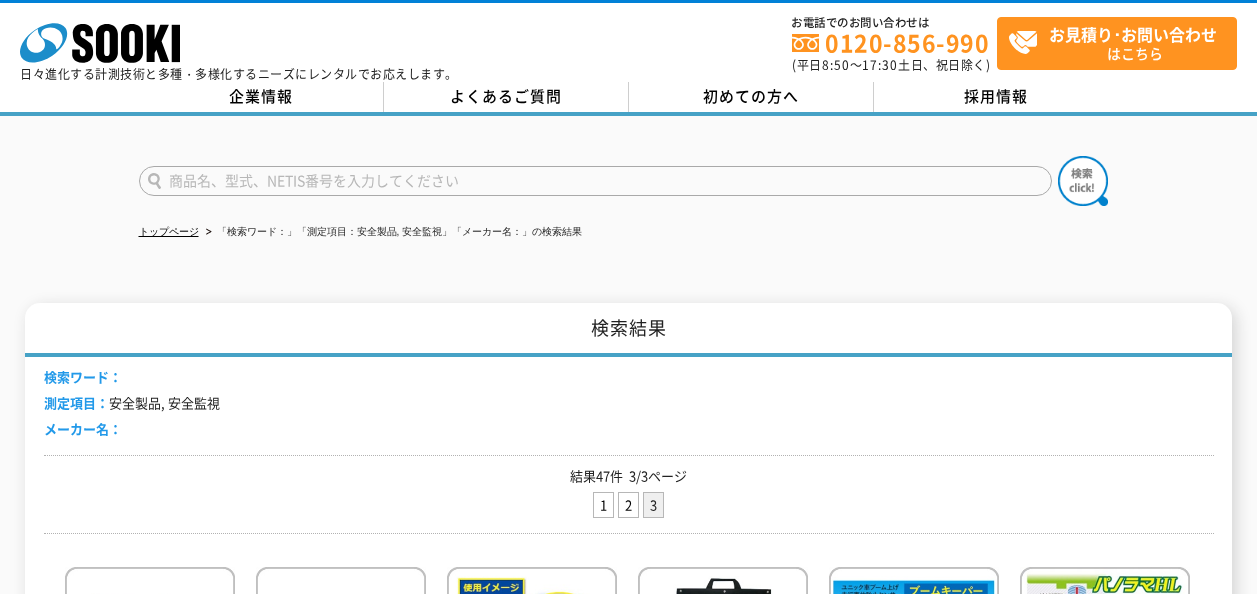 scroll, scrollTop: 0, scrollLeft: 0, axis: both 